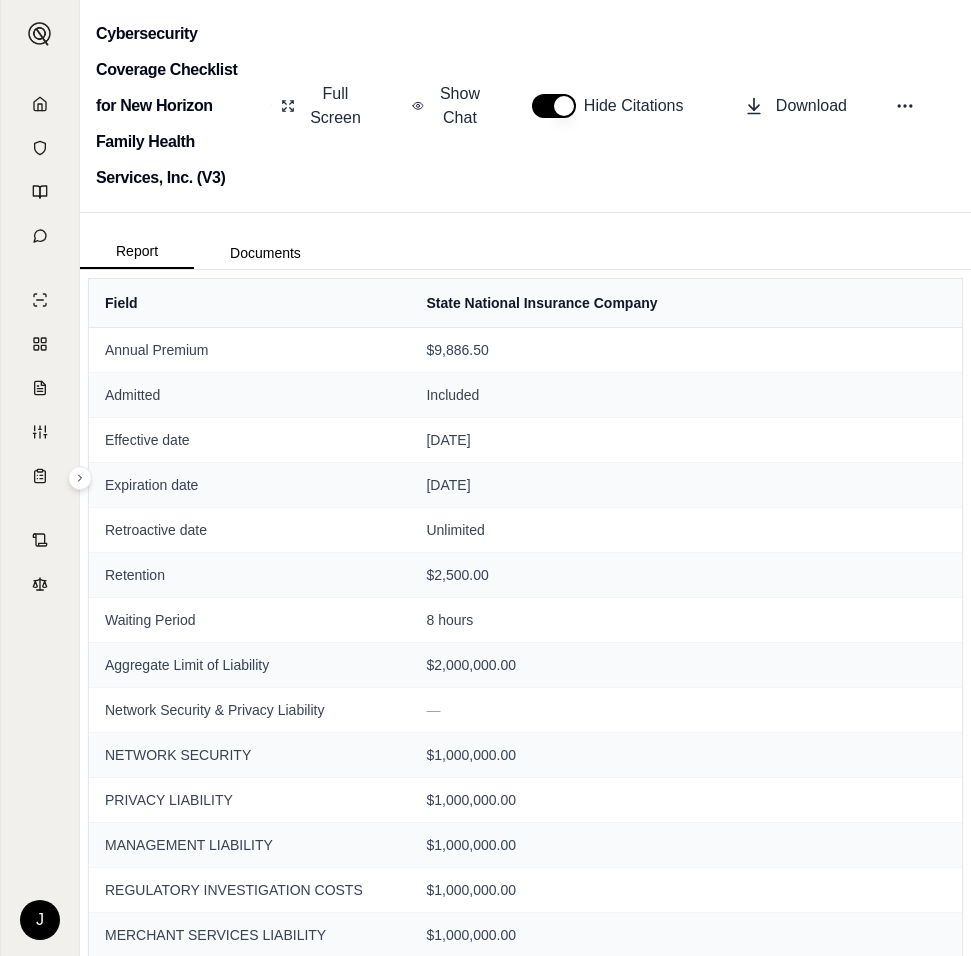 scroll, scrollTop: 0, scrollLeft: 0, axis: both 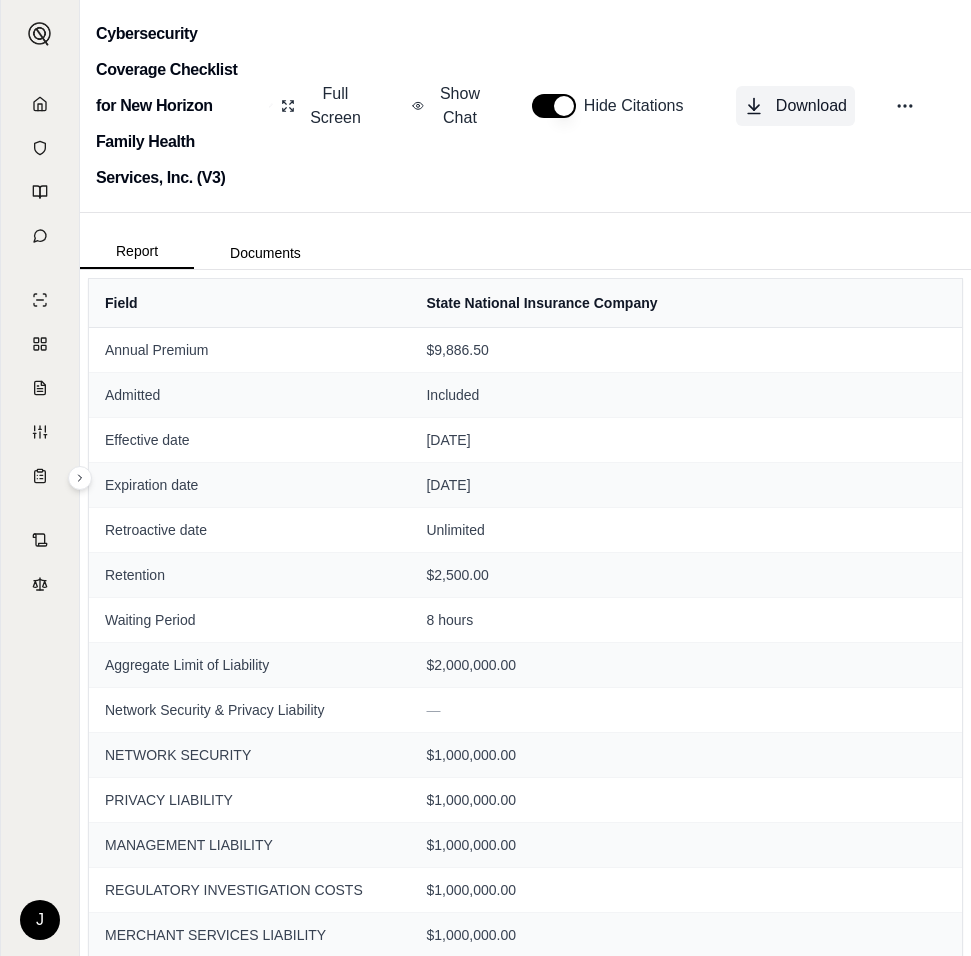 click on "Download" at bounding box center (811, 106) 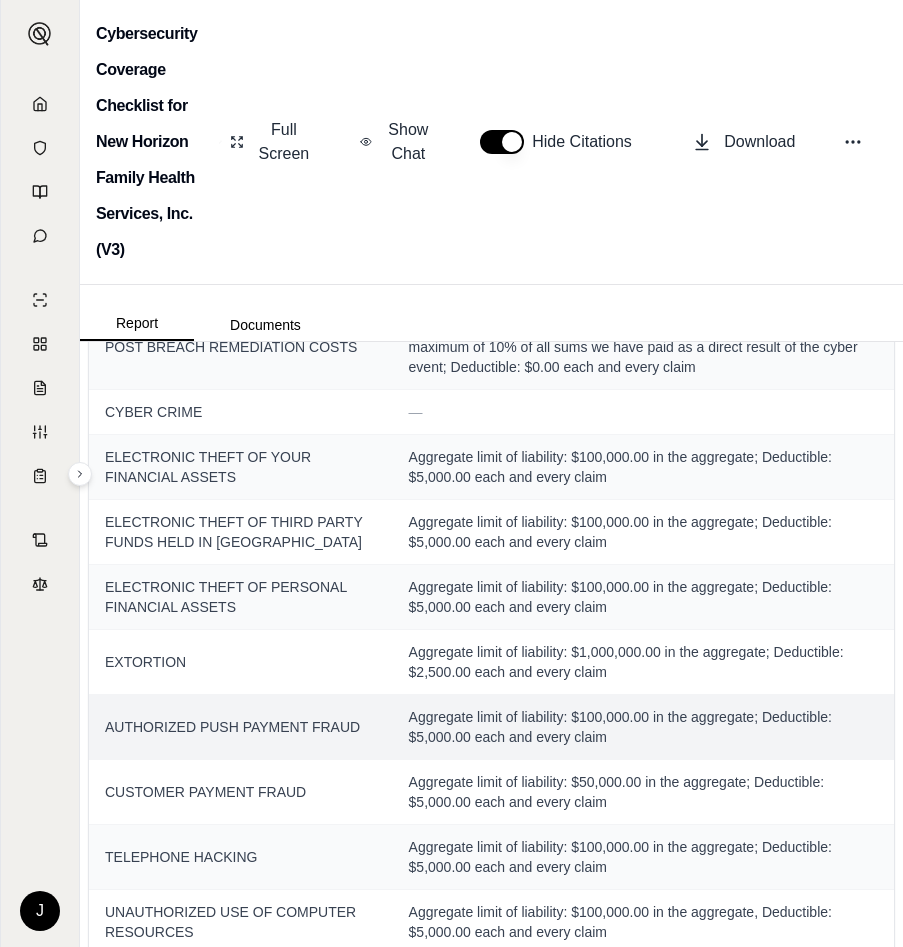scroll, scrollTop: 1400, scrollLeft: 0, axis: vertical 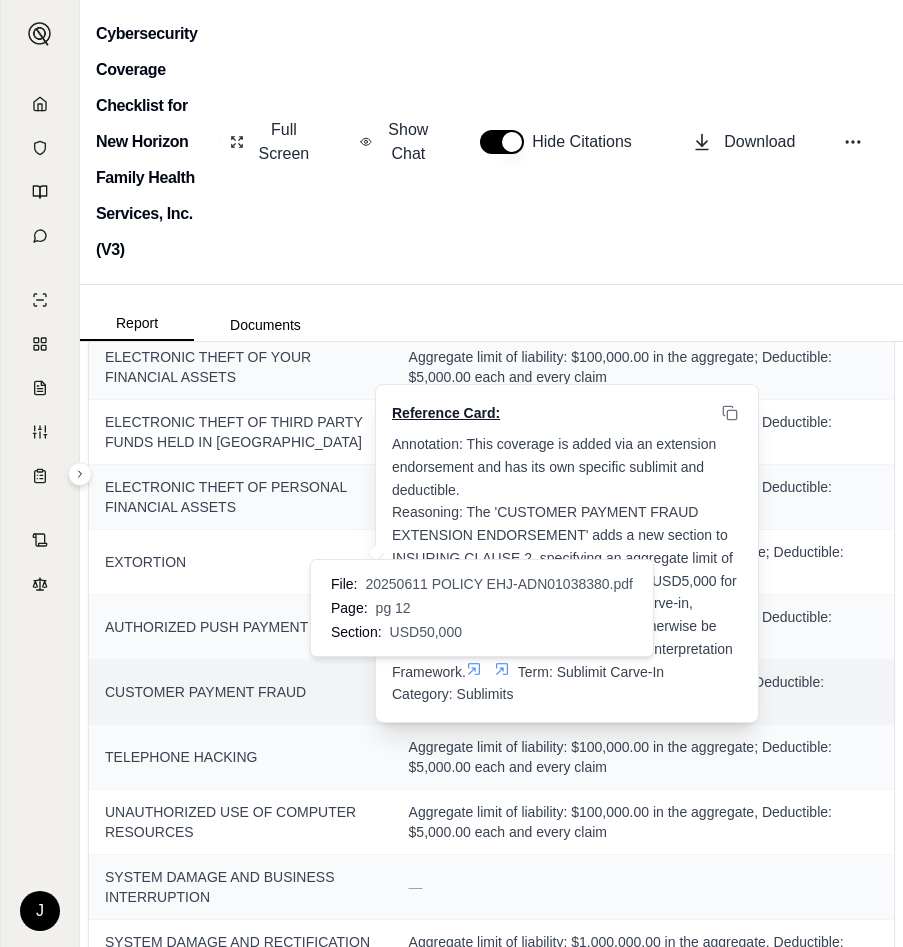 click 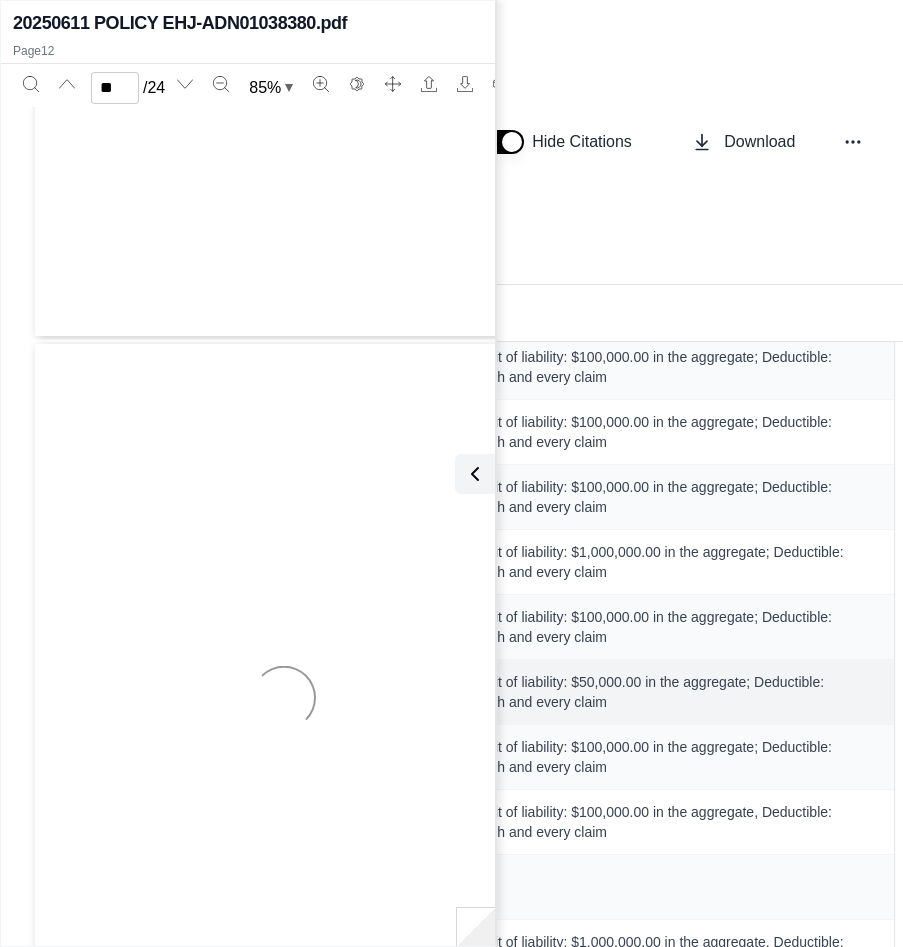 type on "**" 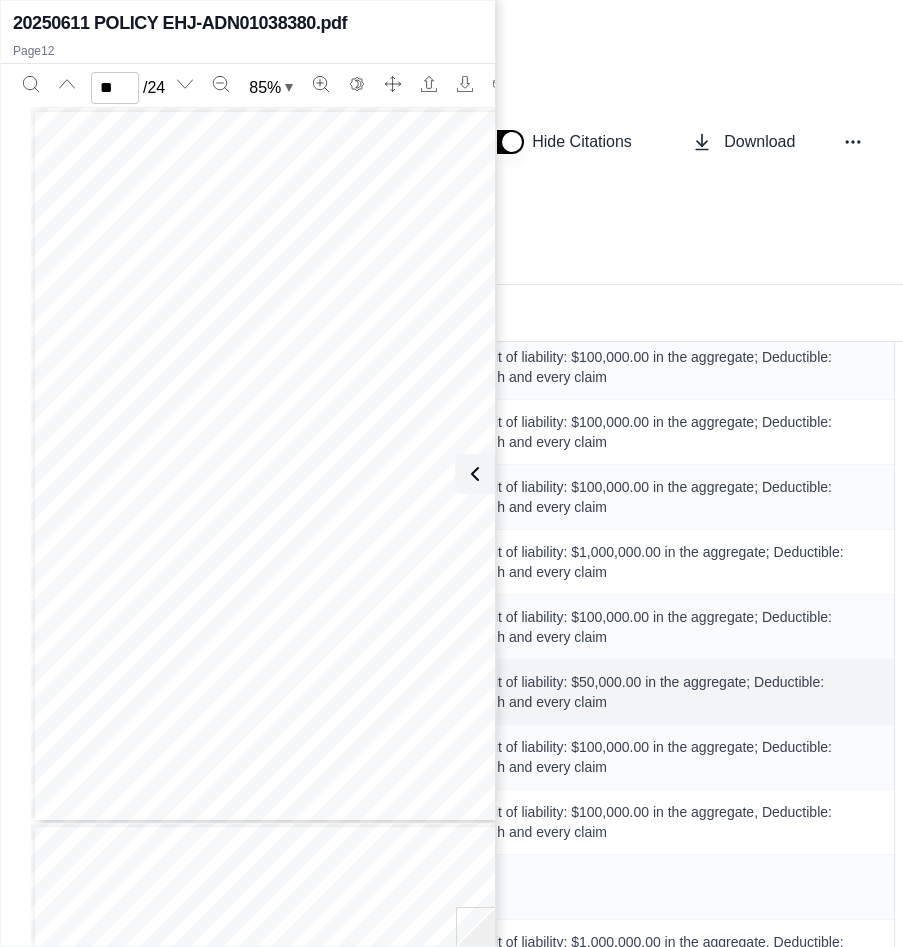 scroll, scrollTop: 7872, scrollLeft: 0, axis: vertical 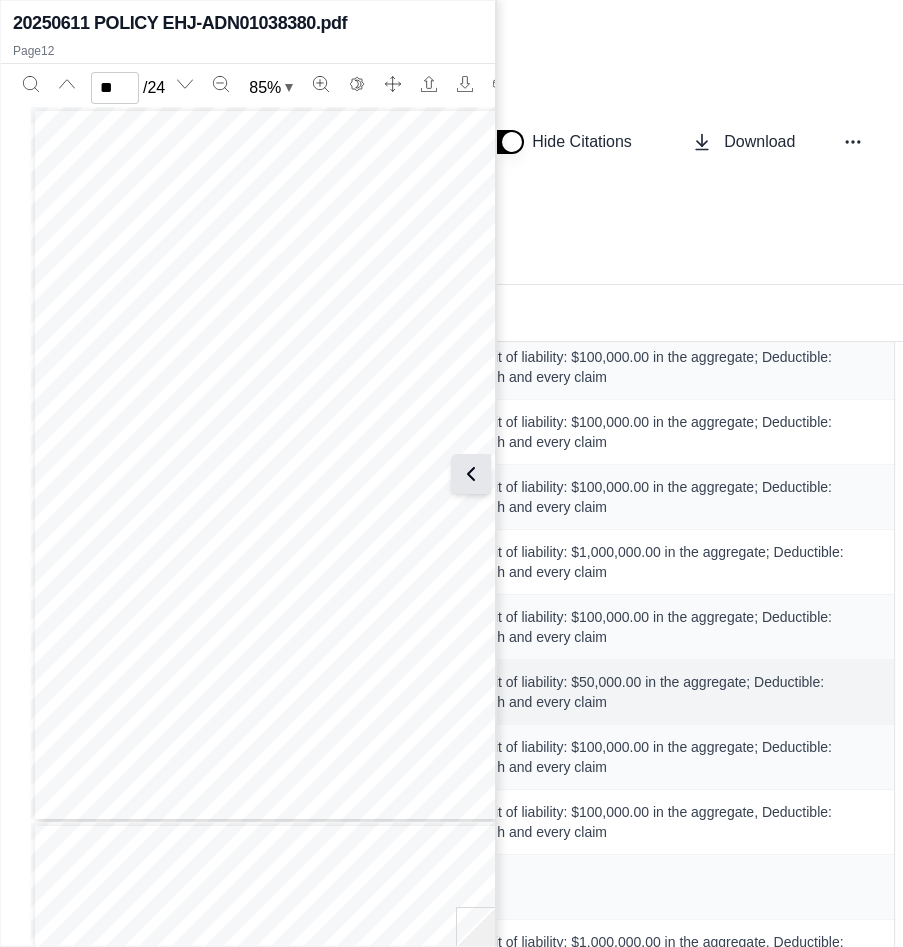 click 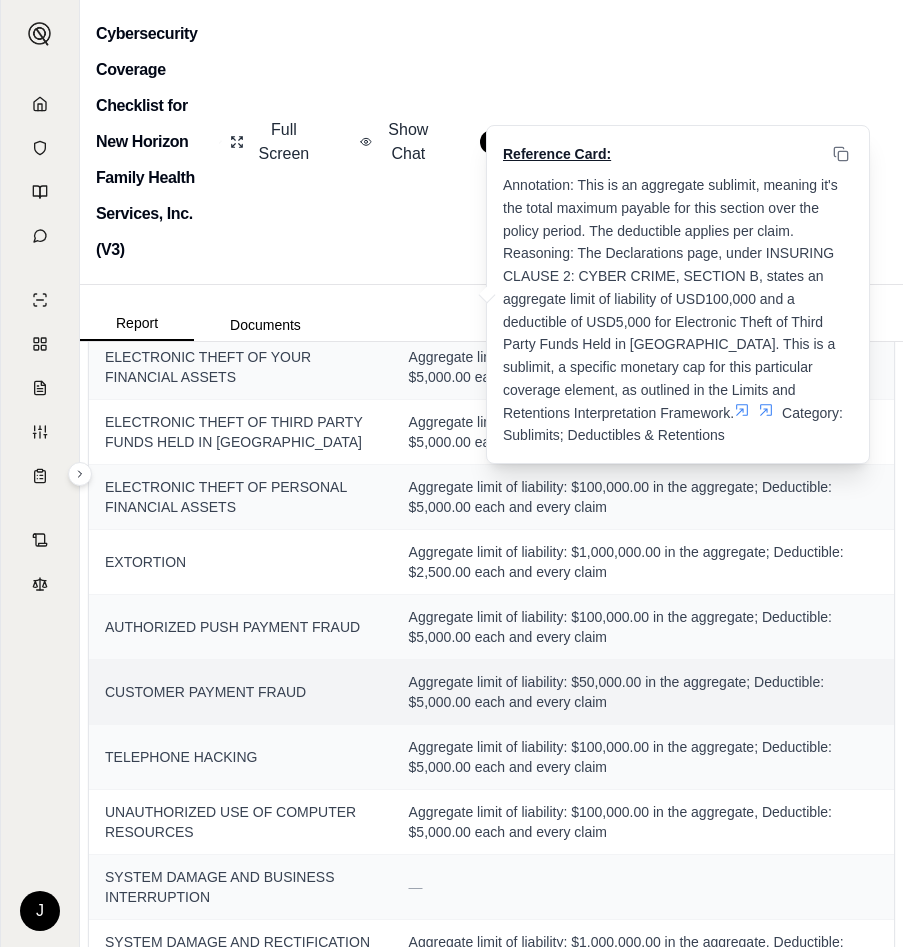 scroll, scrollTop: 0, scrollLeft: 0, axis: both 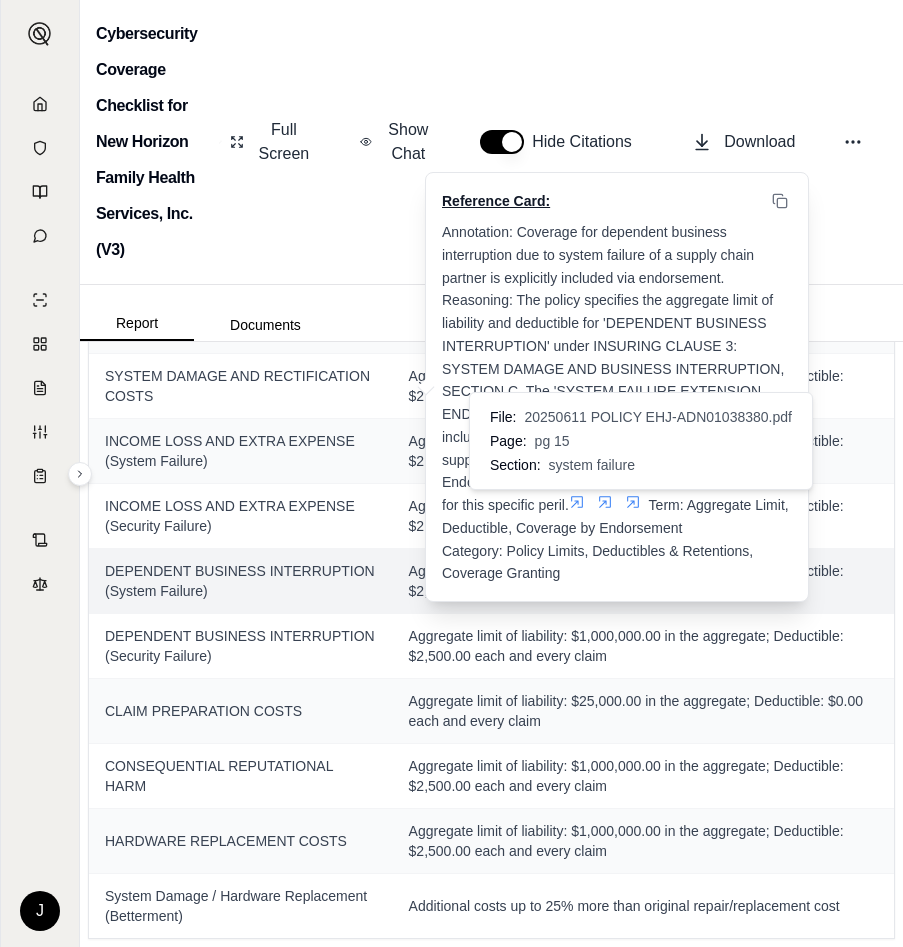 click 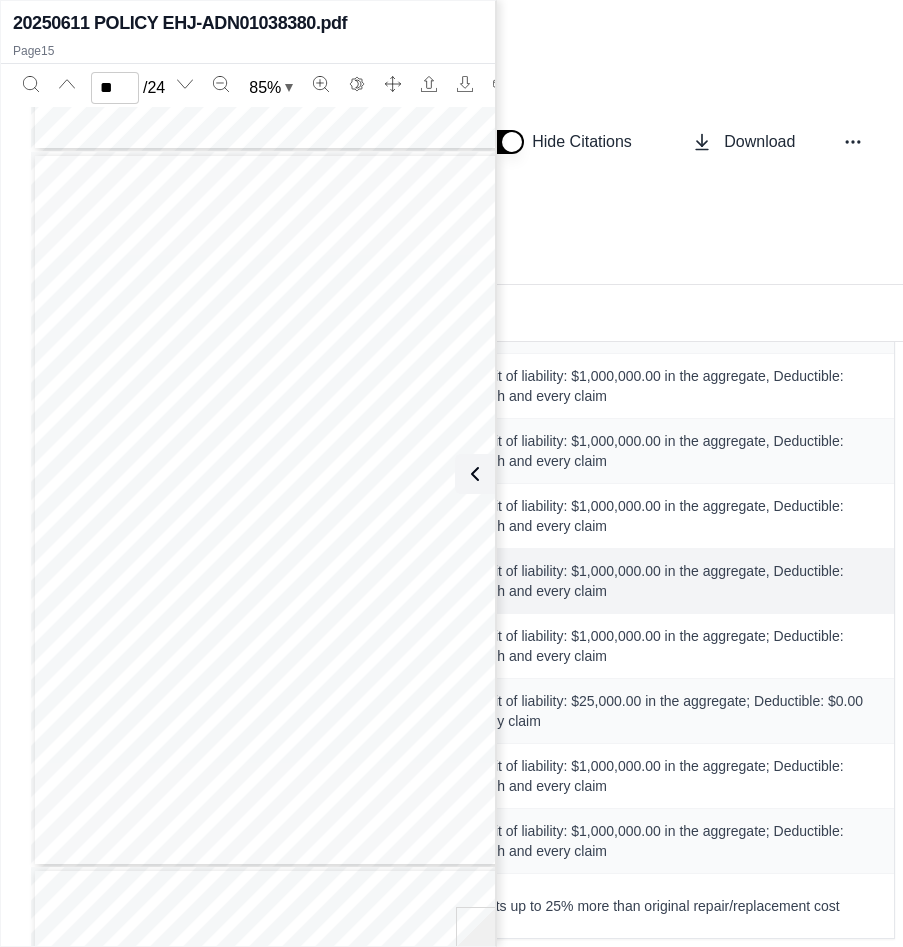 scroll, scrollTop: 10019, scrollLeft: 0, axis: vertical 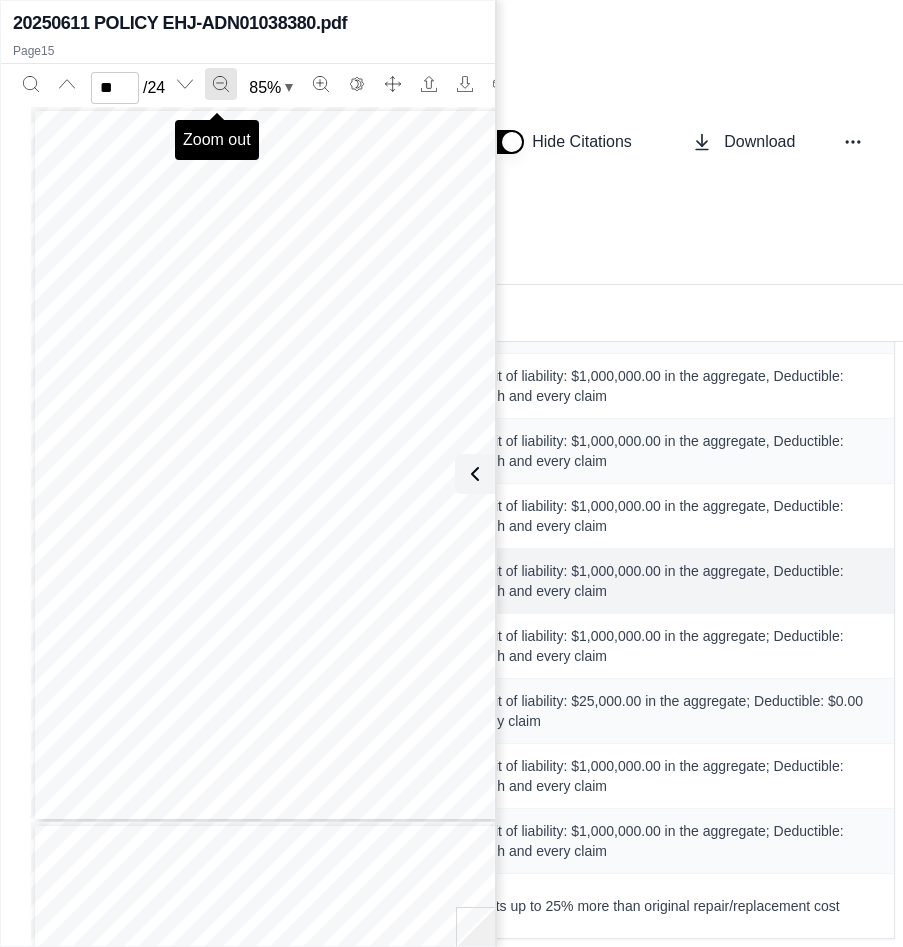 click 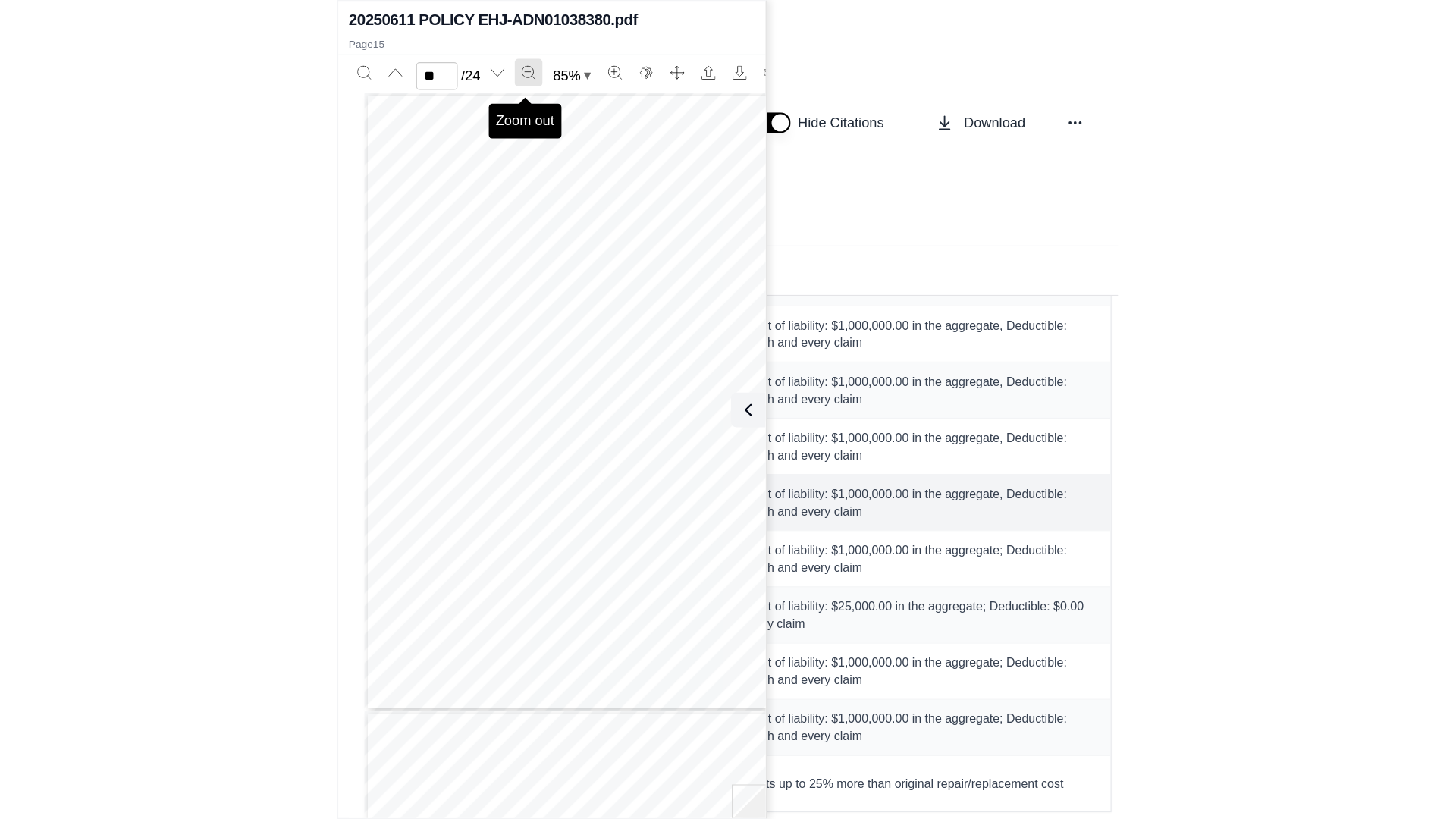 scroll, scrollTop: 7151, scrollLeft: 0, axis: vertical 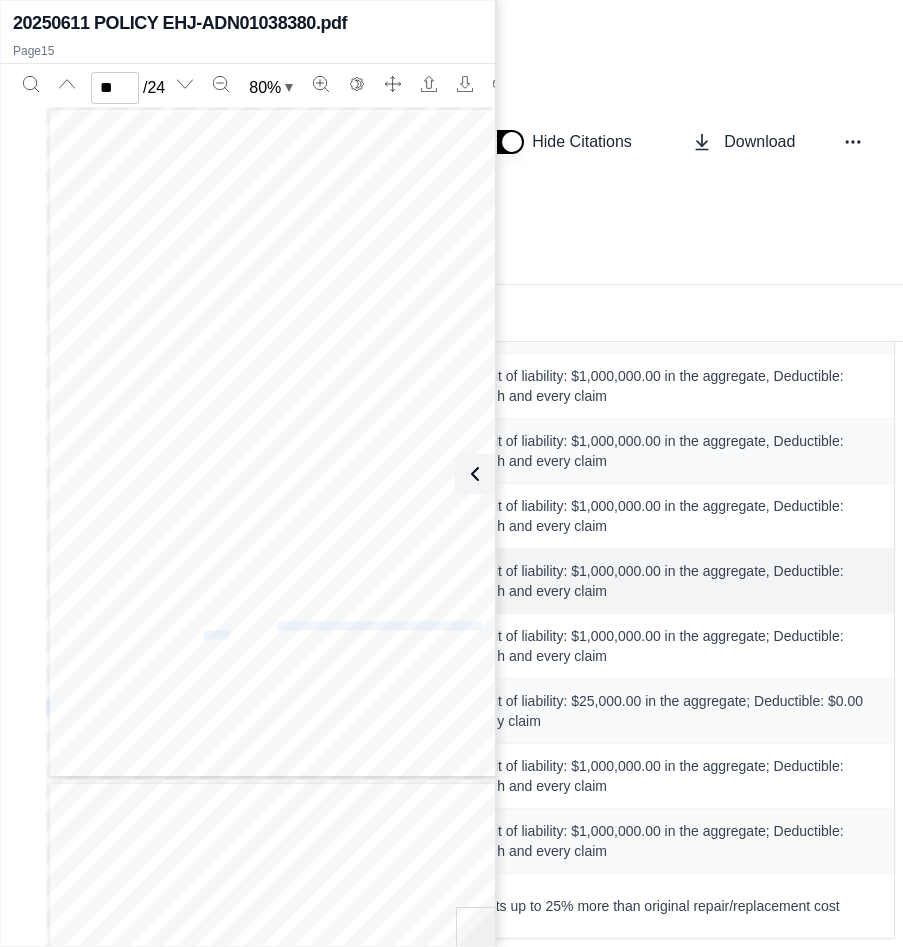 drag, startPoint x: 267, startPoint y: 635, endPoint x: 216, endPoint y: 636, distance: 51.009804 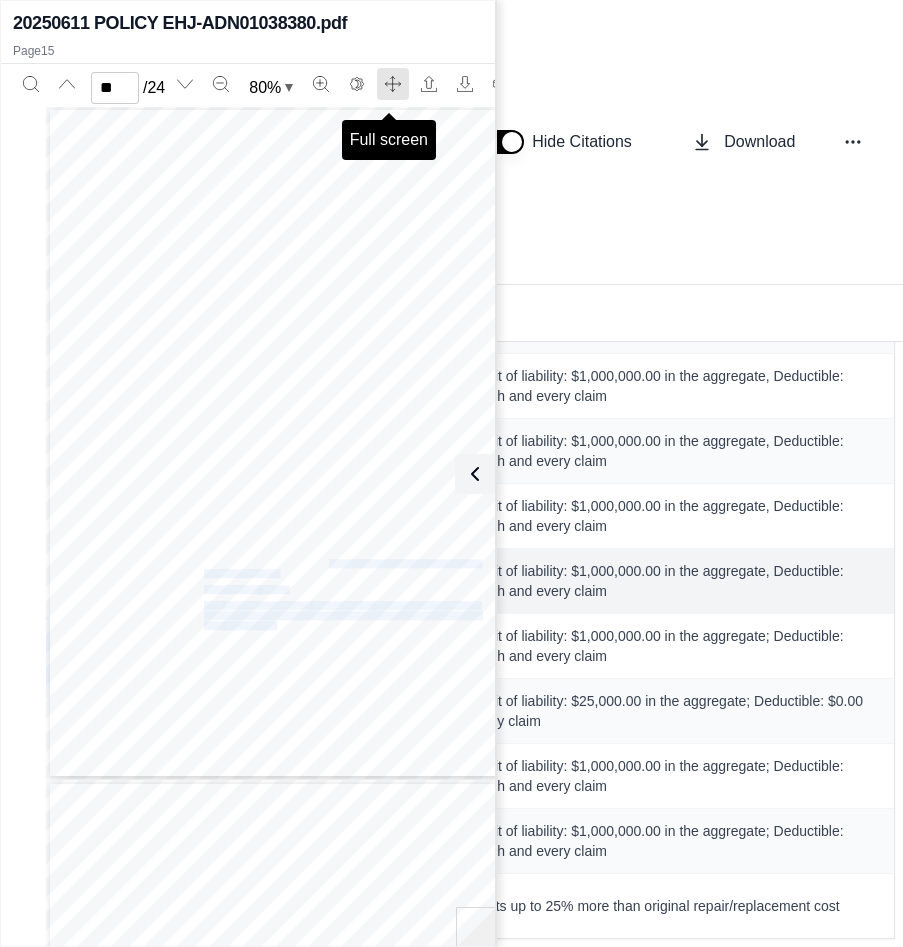 click 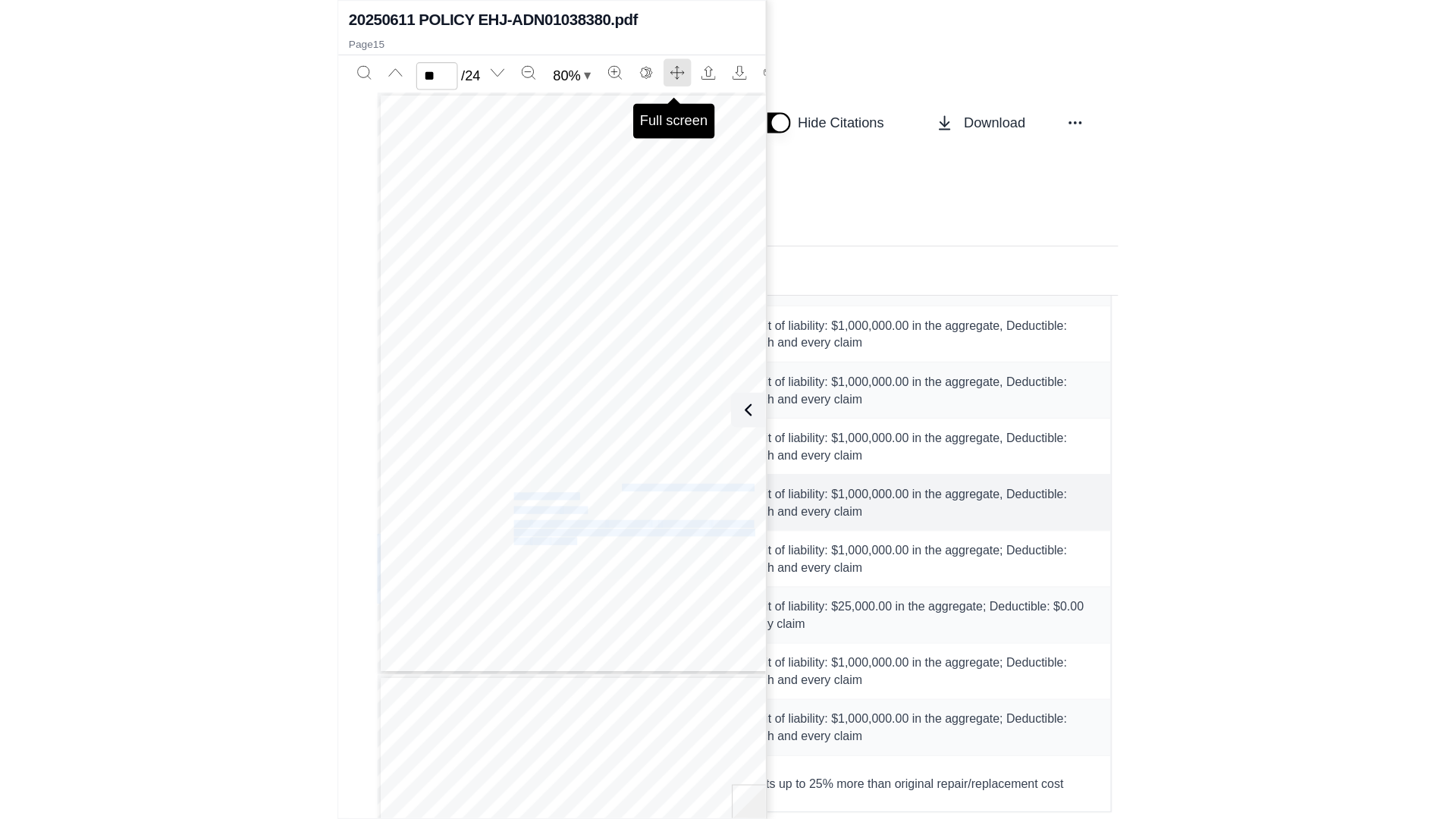 scroll, scrollTop: 865, scrollLeft: 0, axis: vertical 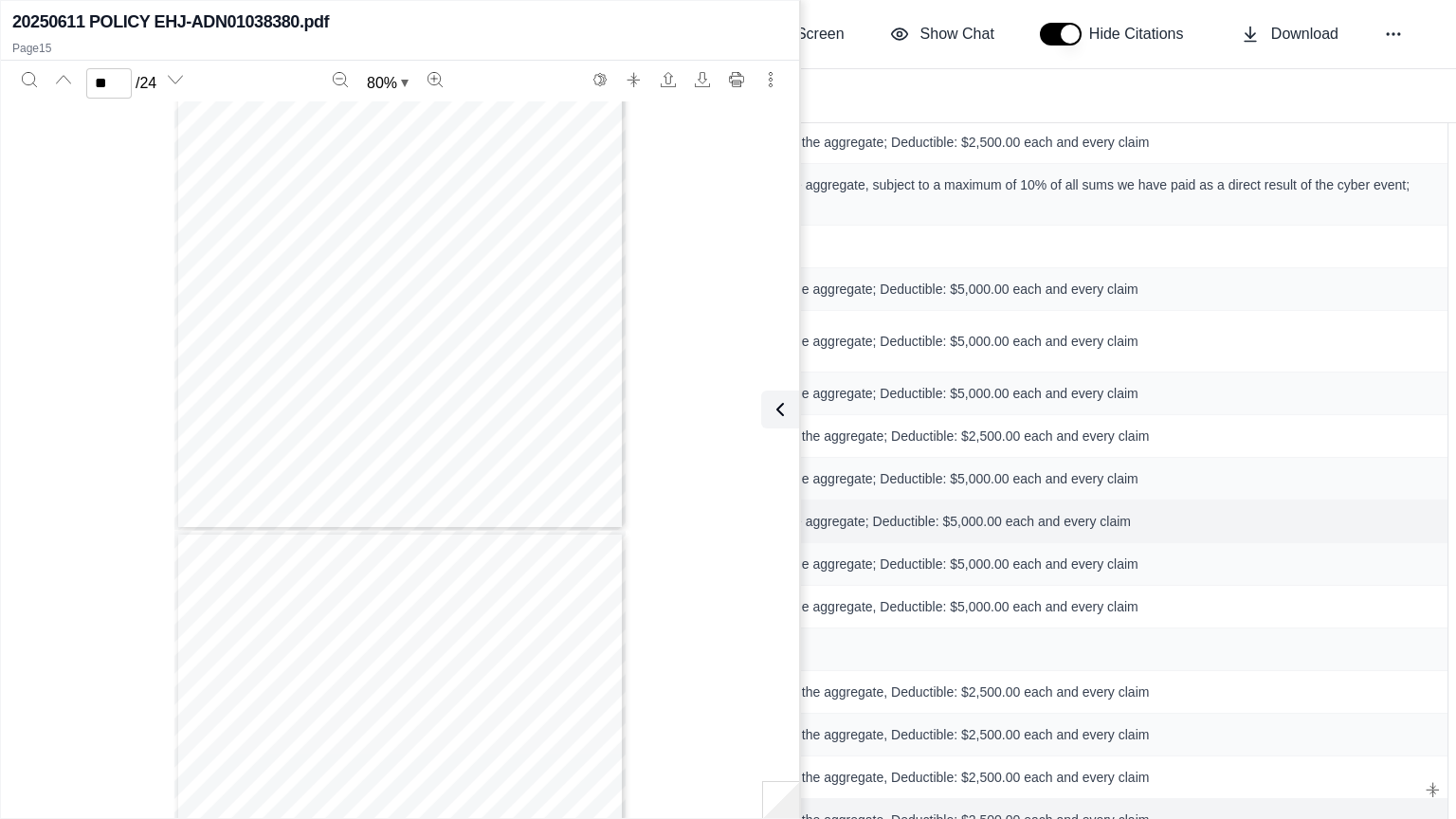 type on "**" 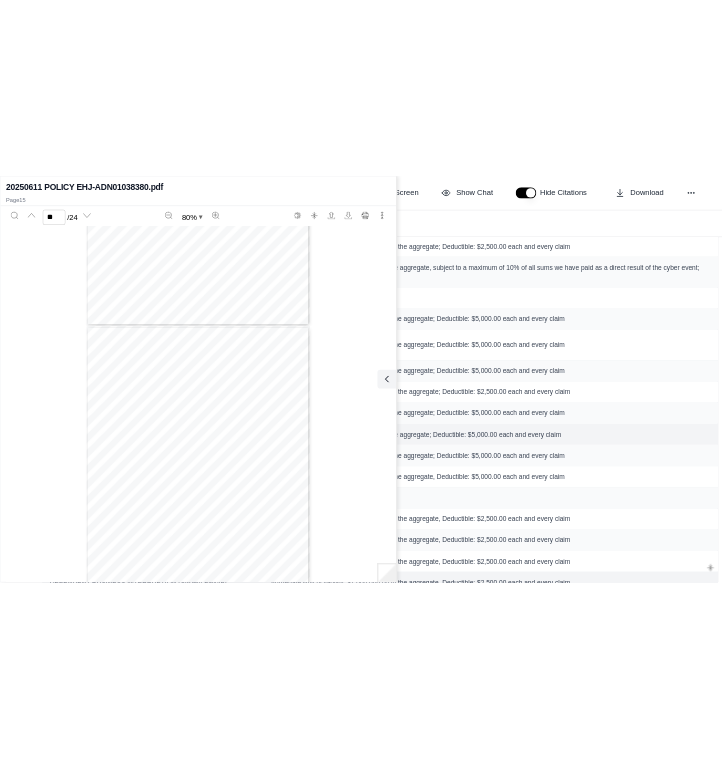 scroll, scrollTop: 11250, scrollLeft: 0, axis: vertical 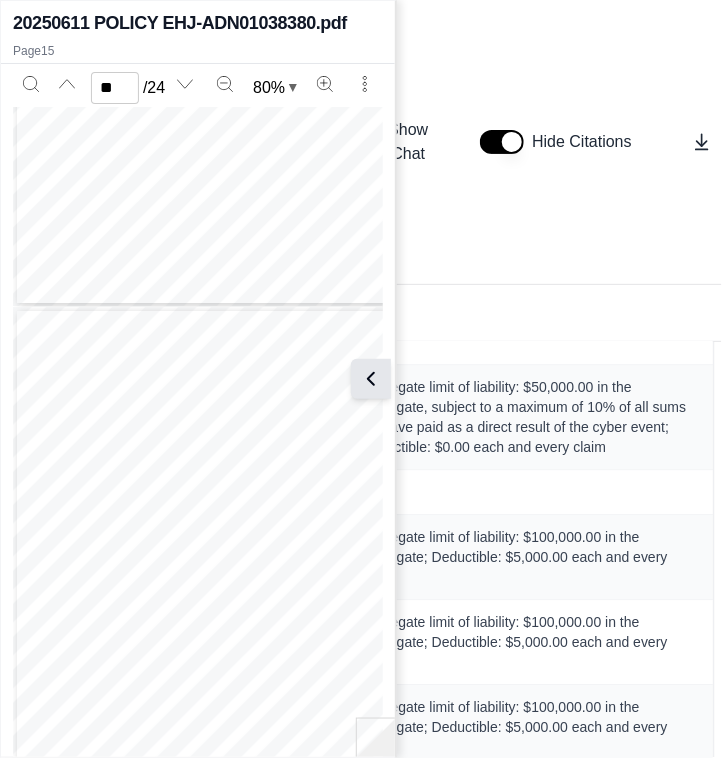 click 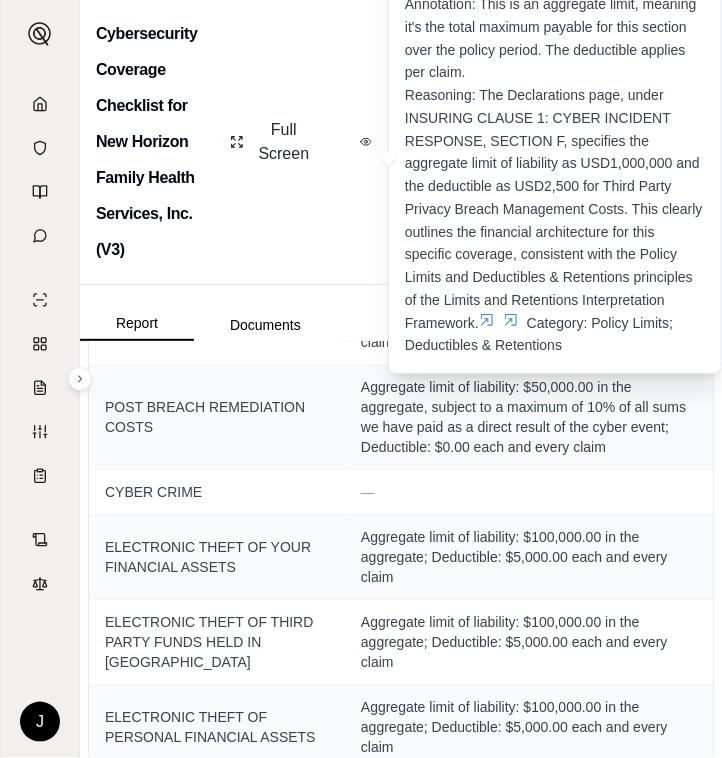 scroll, scrollTop: 805, scrollLeft: 0, axis: vertical 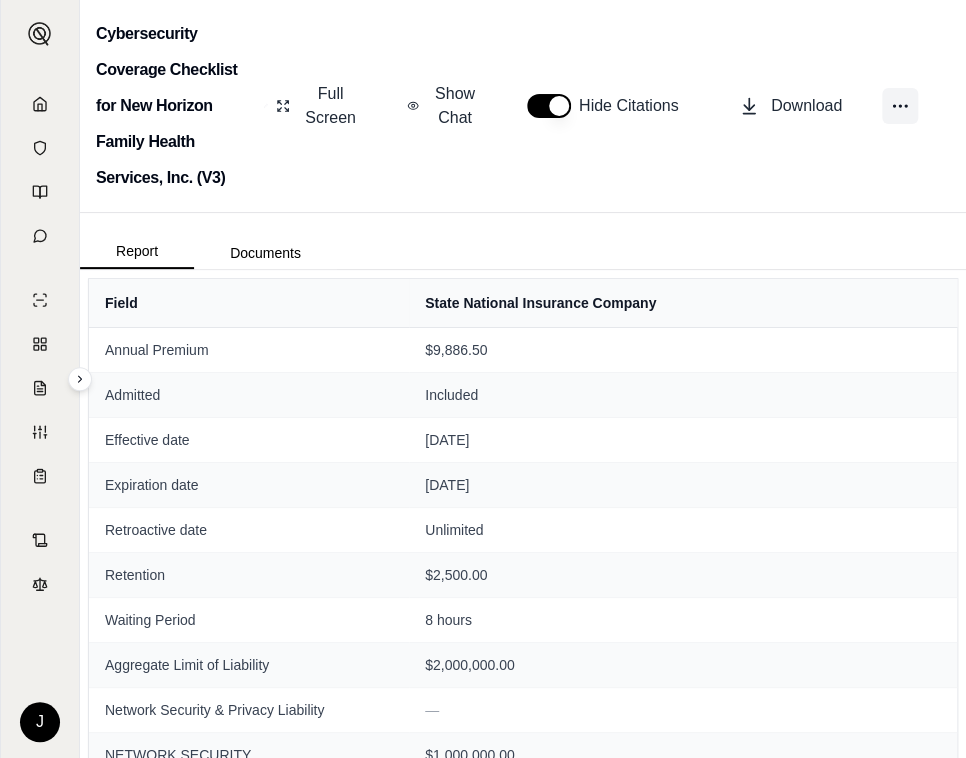 click 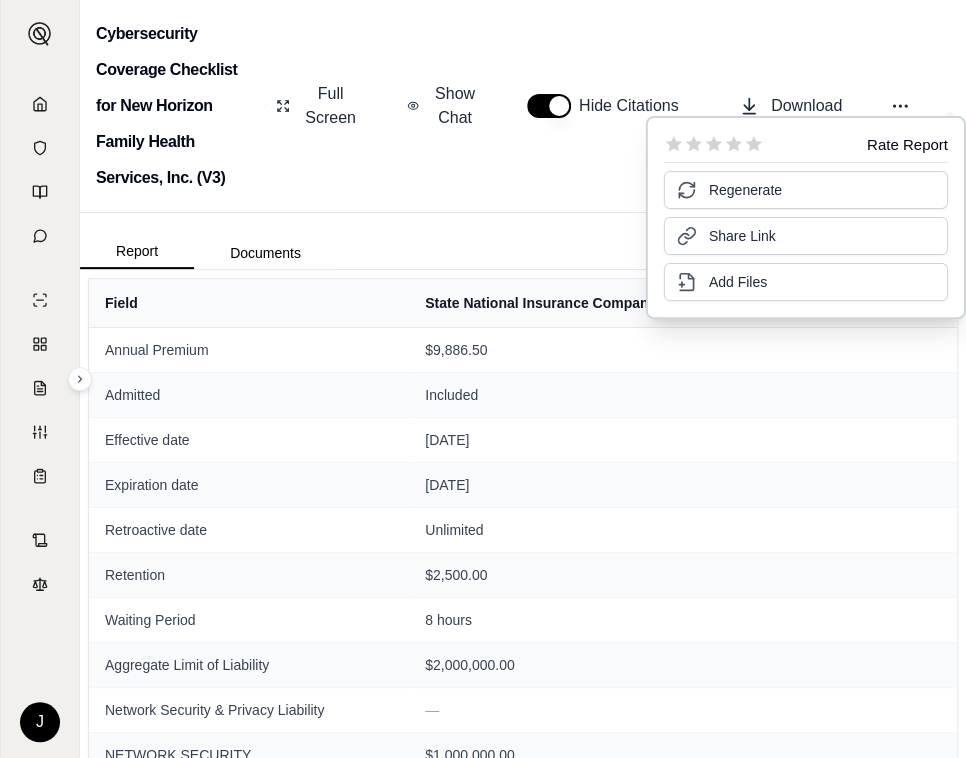 click on "Cybersecurity Coverage Checklist for New Horizon Family Health Services, Inc.  (V3) Full Screen Show Chat Hide Citations Download" at bounding box center [523, 106] 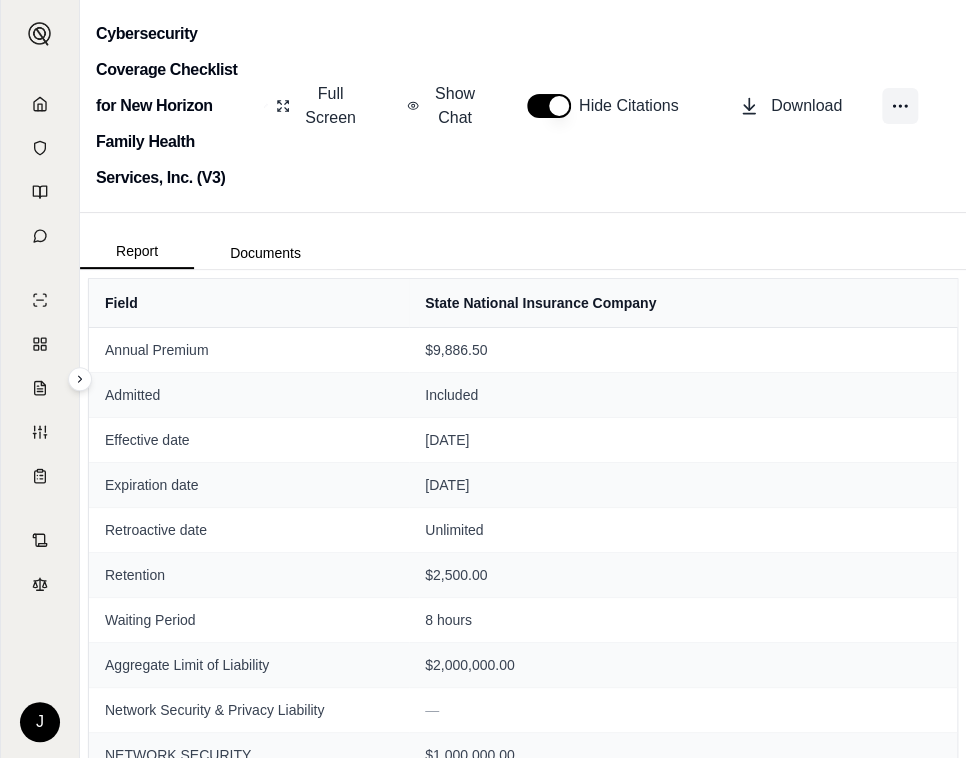 click 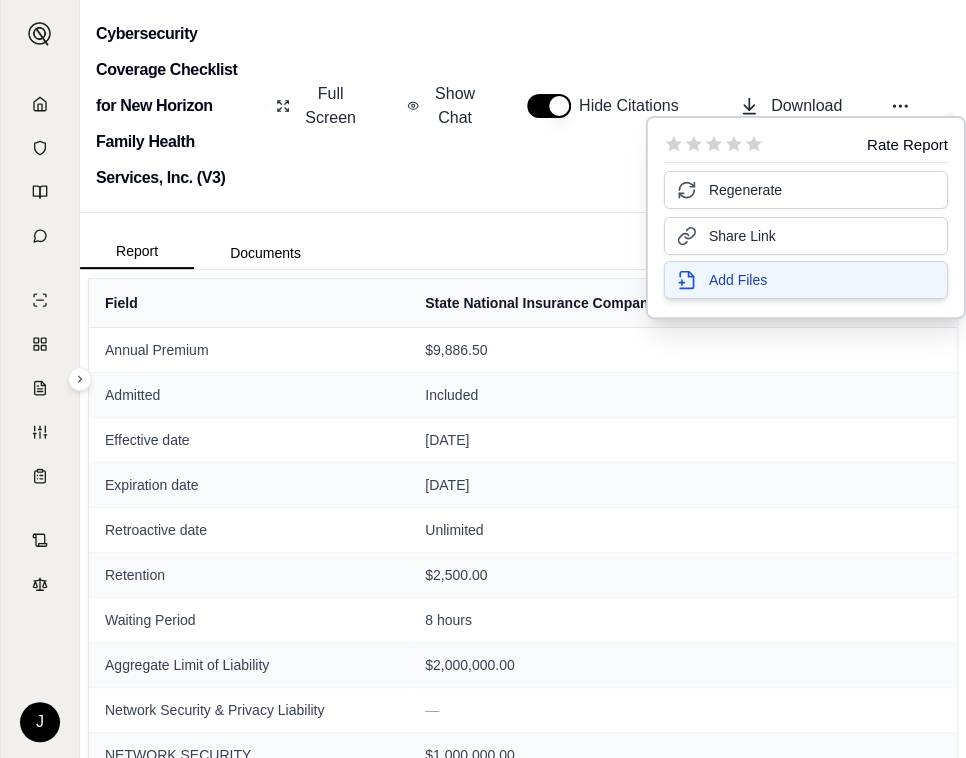 click on "Add Files" at bounding box center [738, 280] 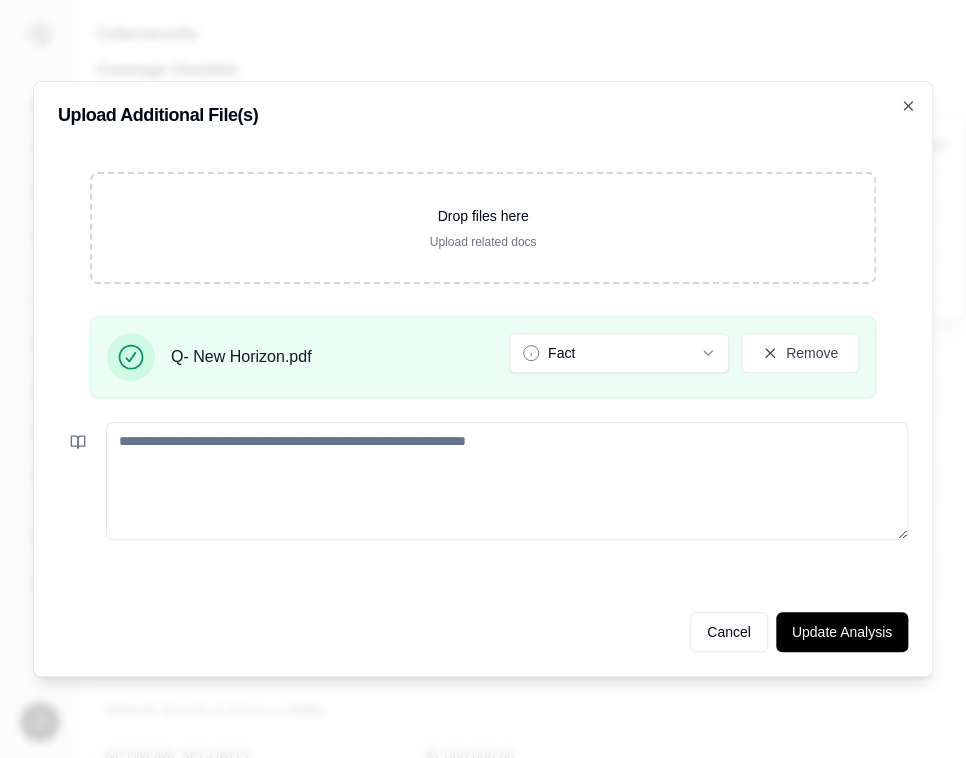click at bounding box center [507, 481] 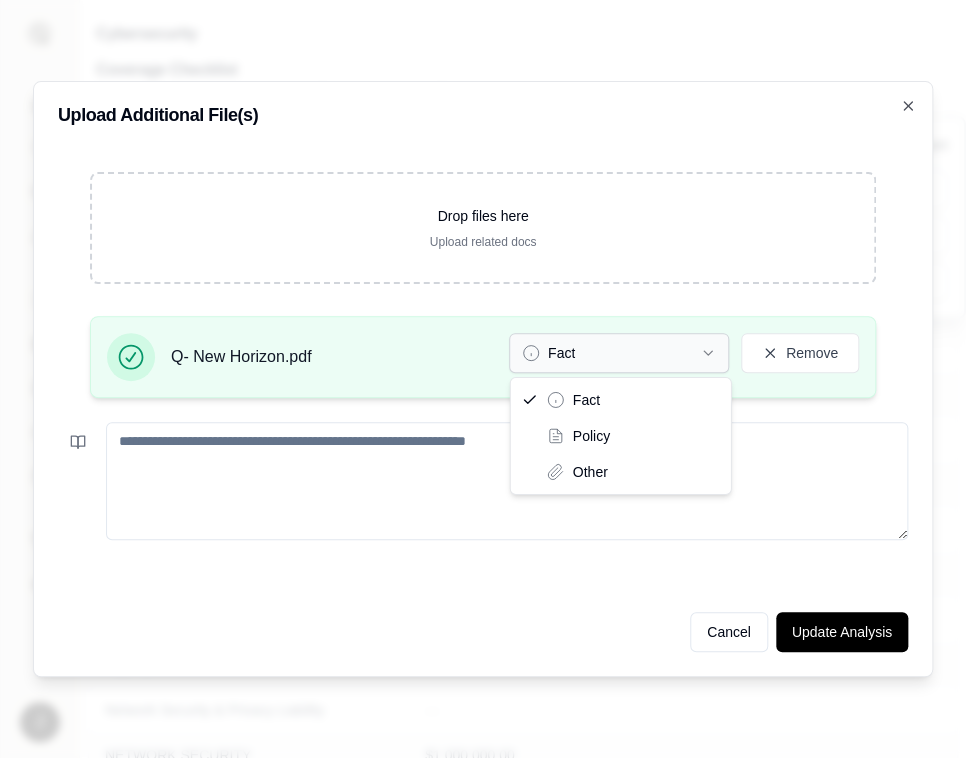click on "Fact" at bounding box center (619, 353) 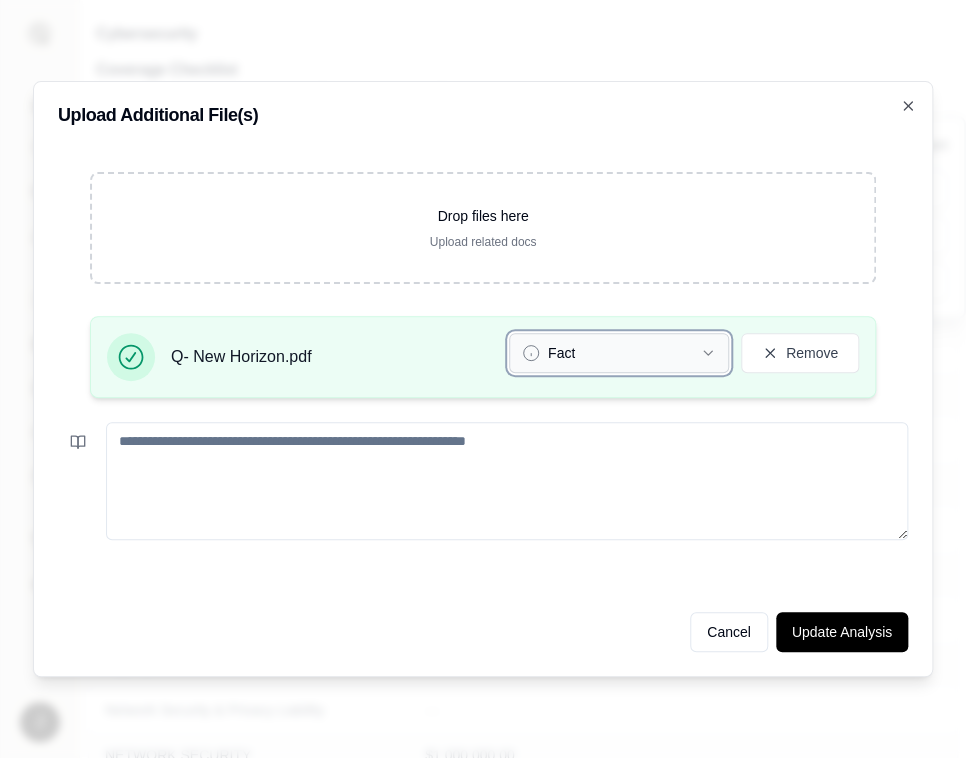 click on "Fact" at bounding box center (619, 353) 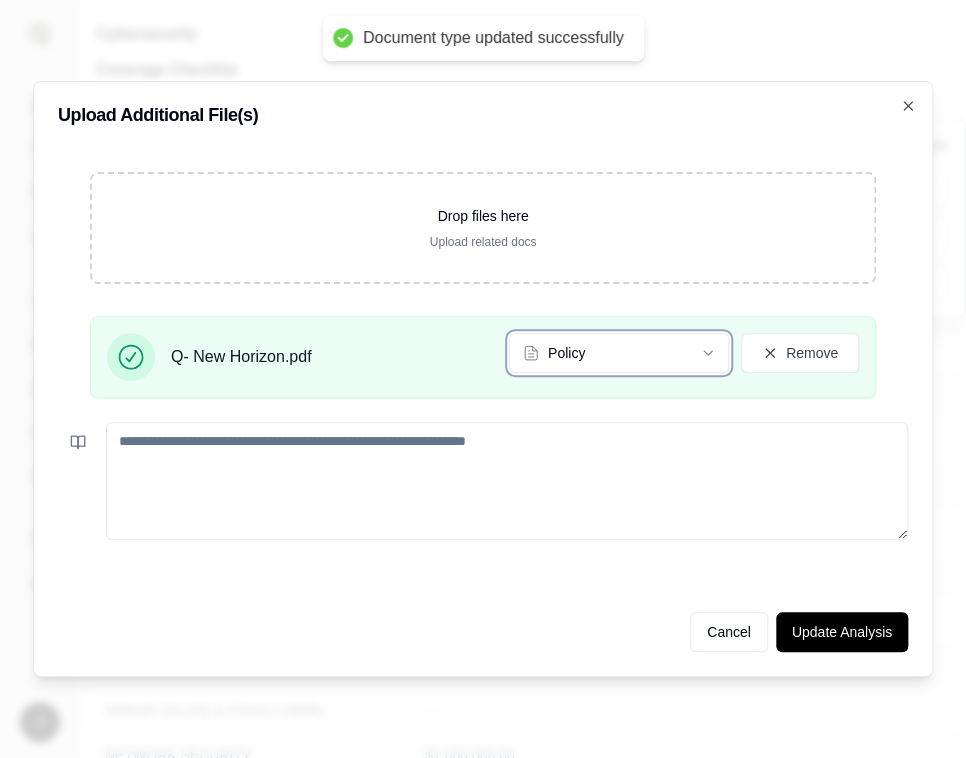 click at bounding box center [507, 481] 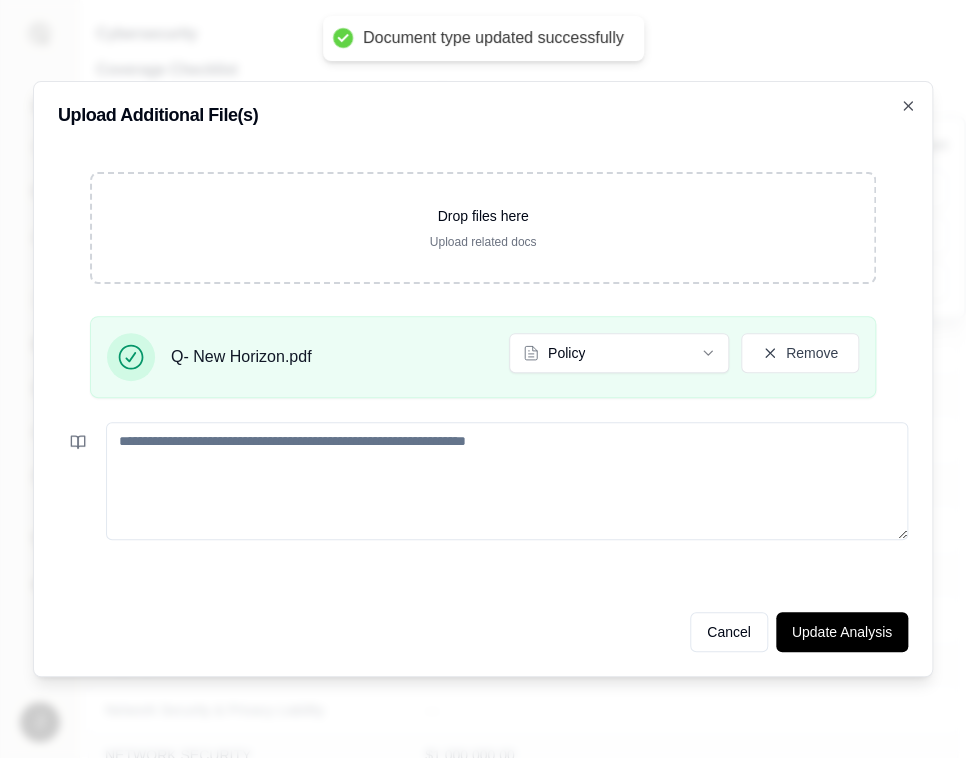 click at bounding box center [507, 481] 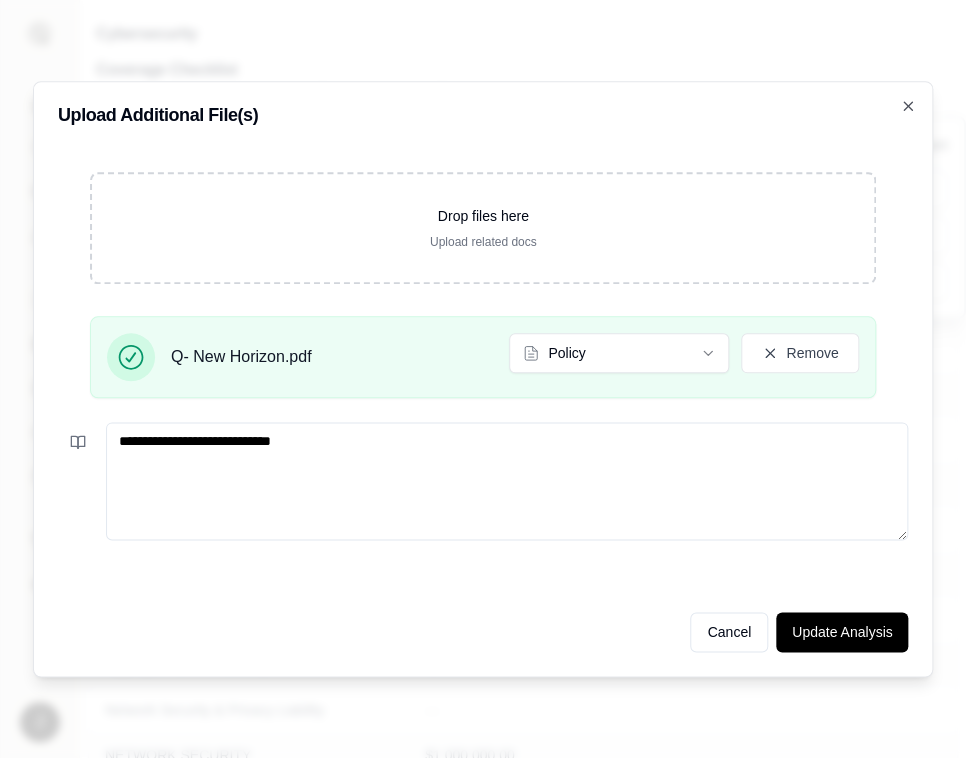 click on "**********" at bounding box center [507, 481] 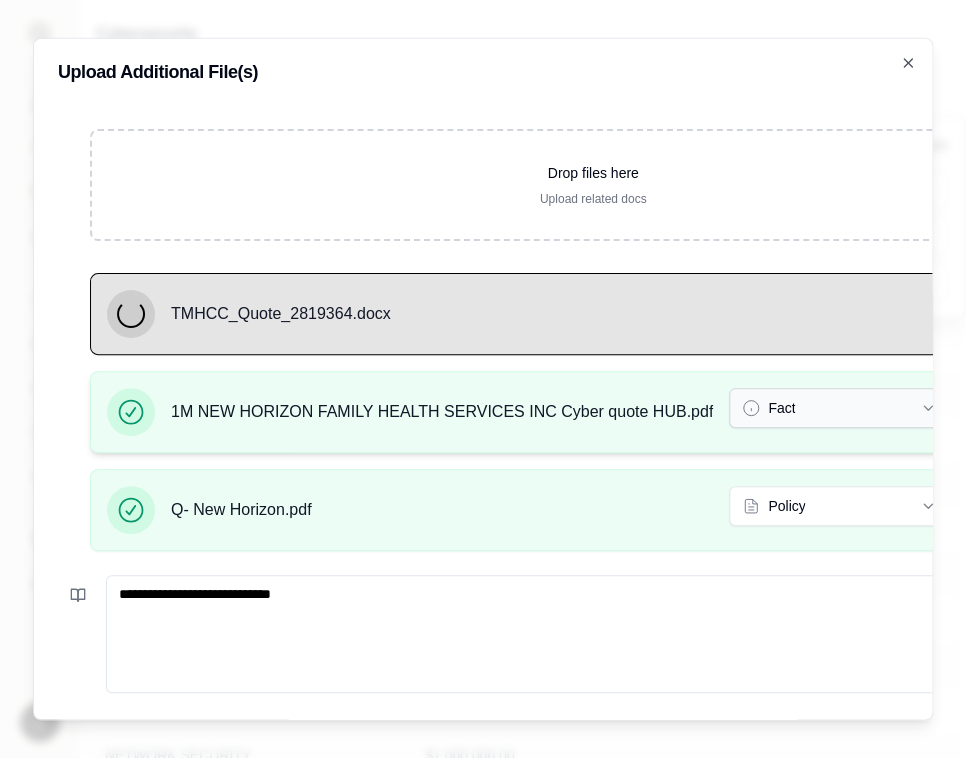 click on "Fact" at bounding box center [839, 408] 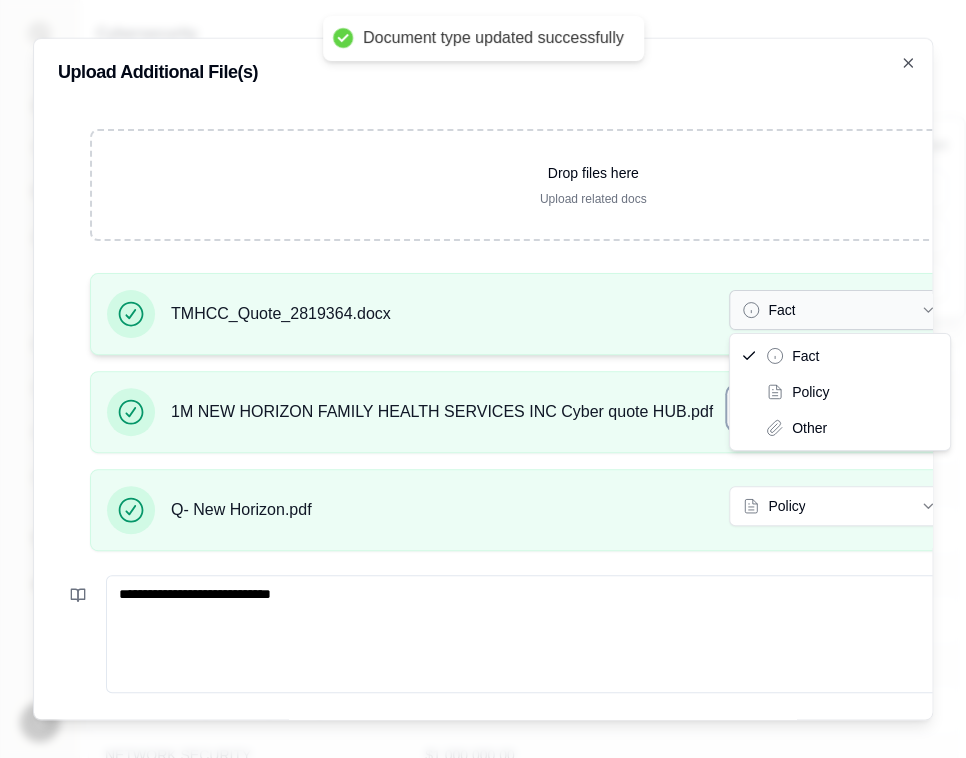 click on "Fact" at bounding box center [839, 310] 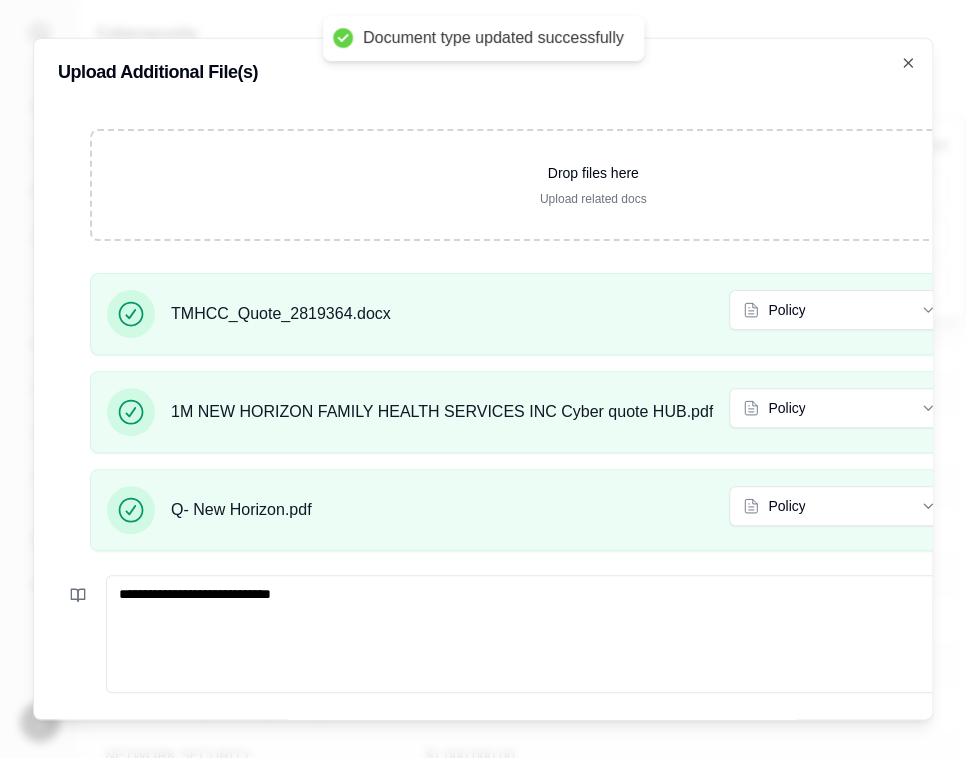 click on "**********" at bounding box center (616, 634) 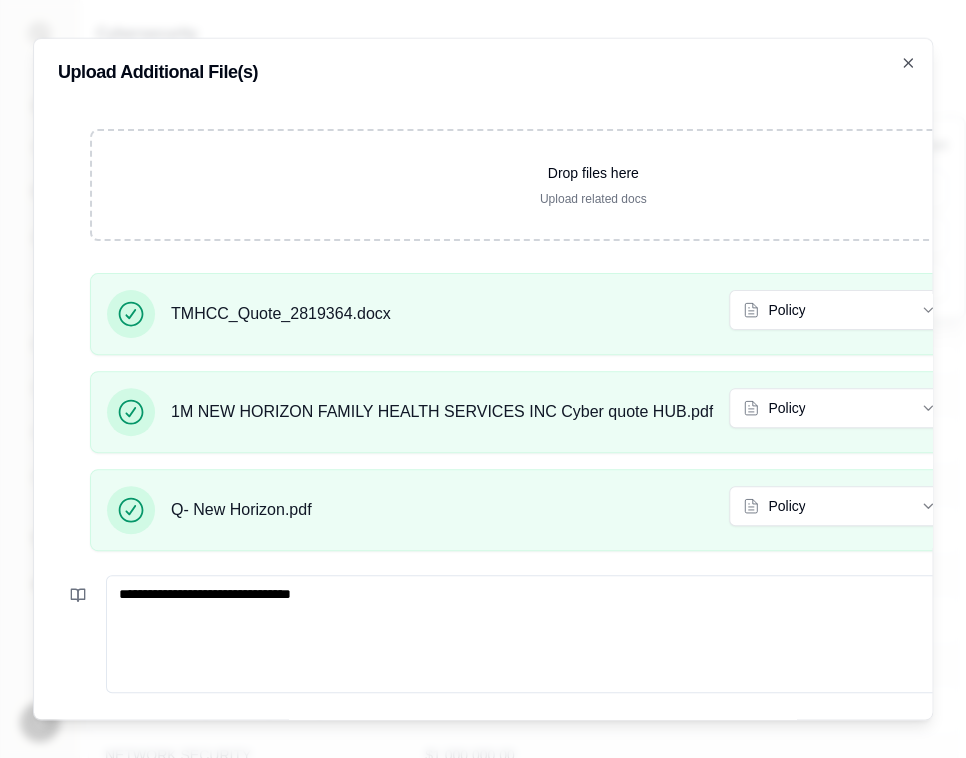 click on "**********" at bounding box center (616, 634) 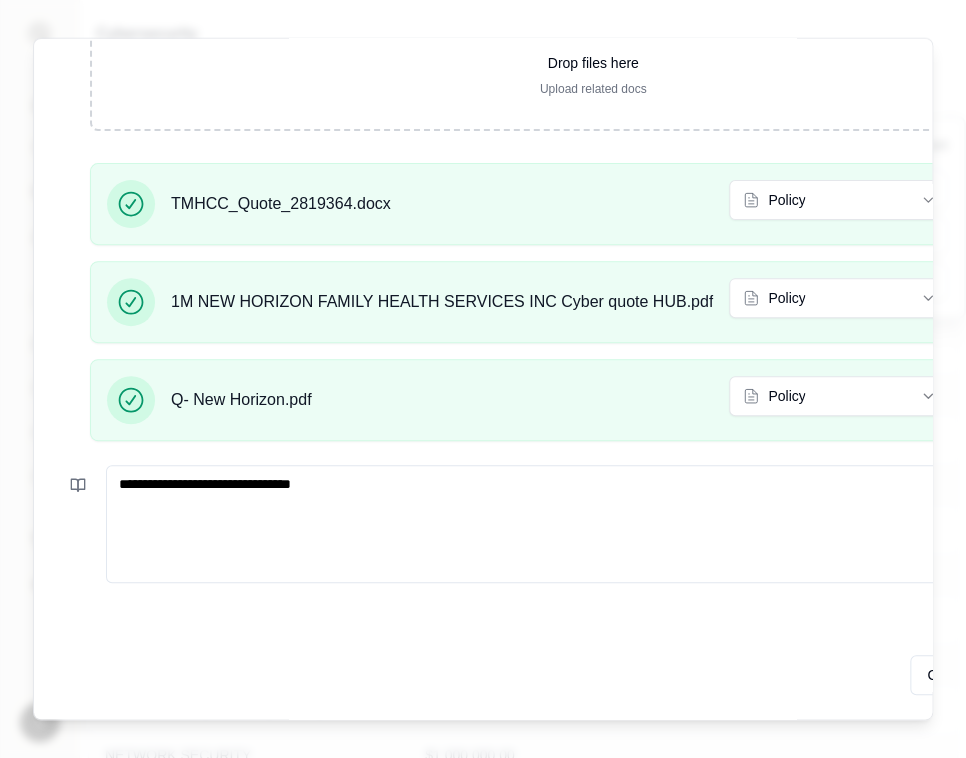 scroll, scrollTop: 119, scrollLeft: 0, axis: vertical 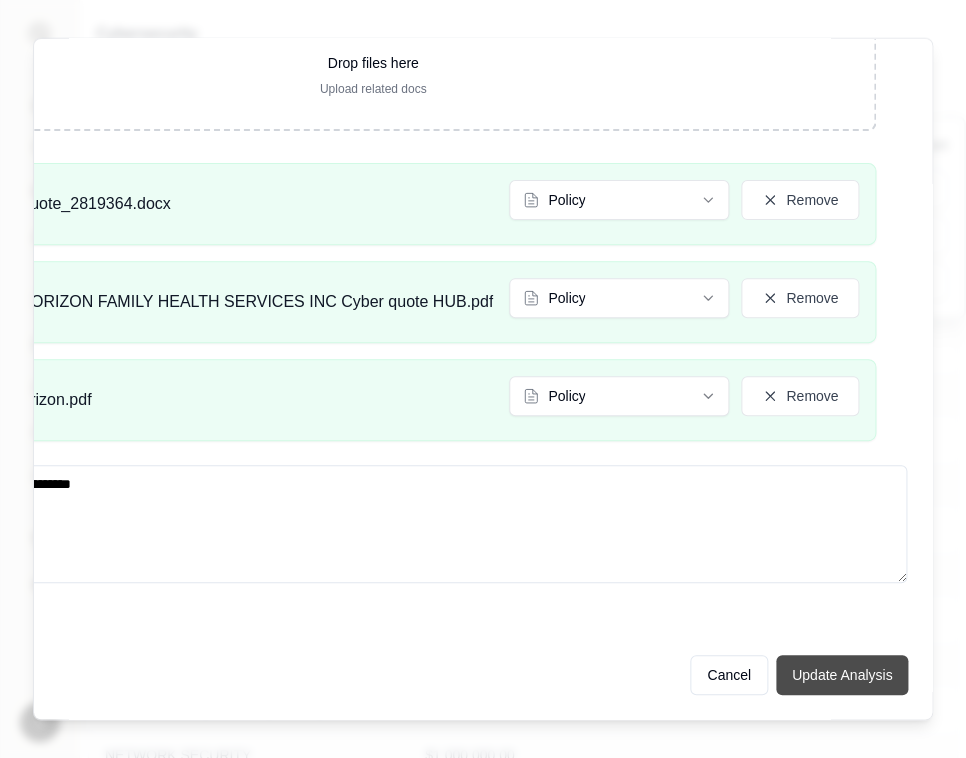 click on "Update Analysis" at bounding box center (842, 675) 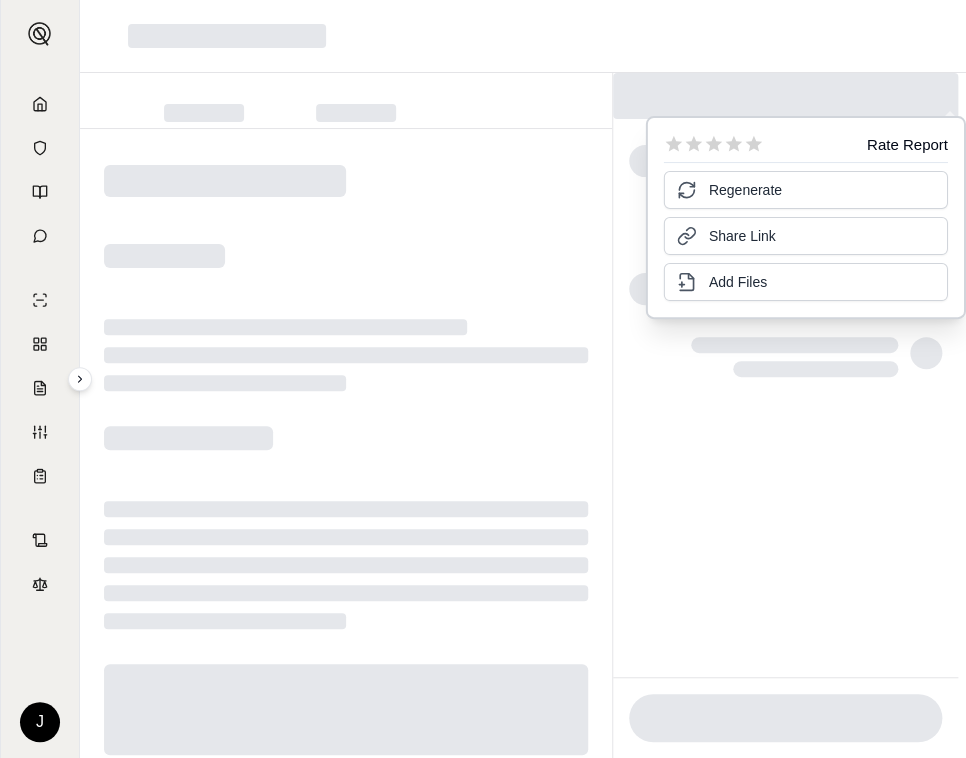 click at bounding box center [523, 36] 